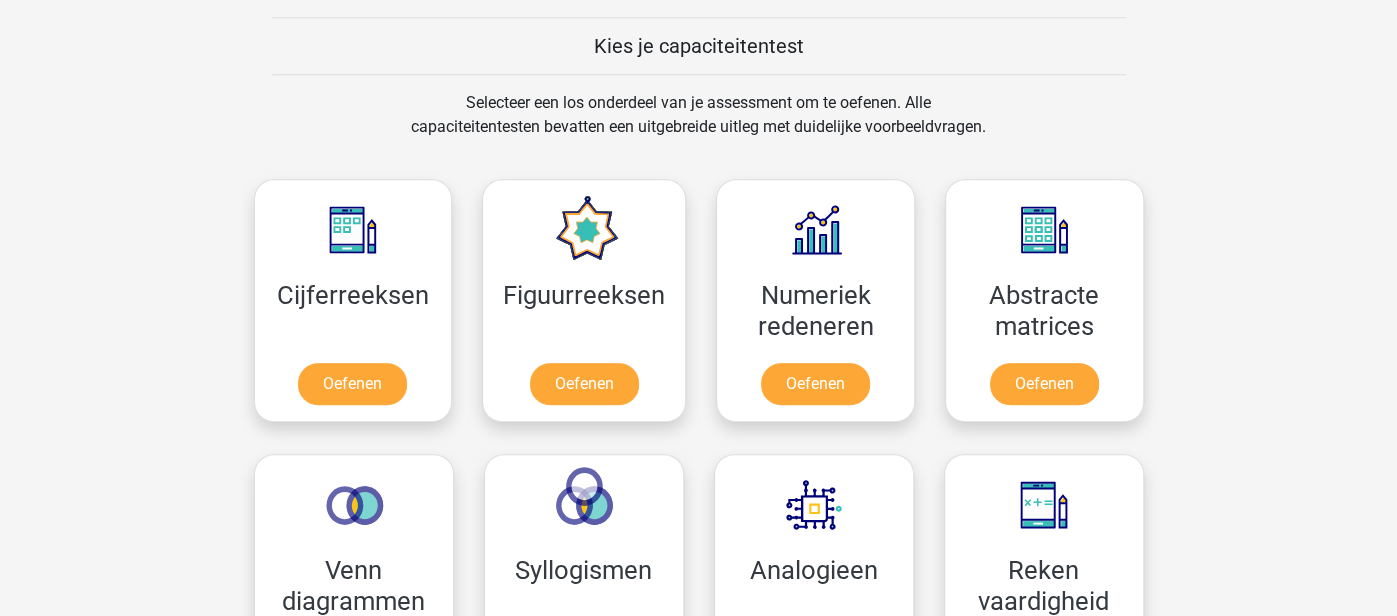 scroll, scrollTop: 764, scrollLeft: 0, axis: vertical 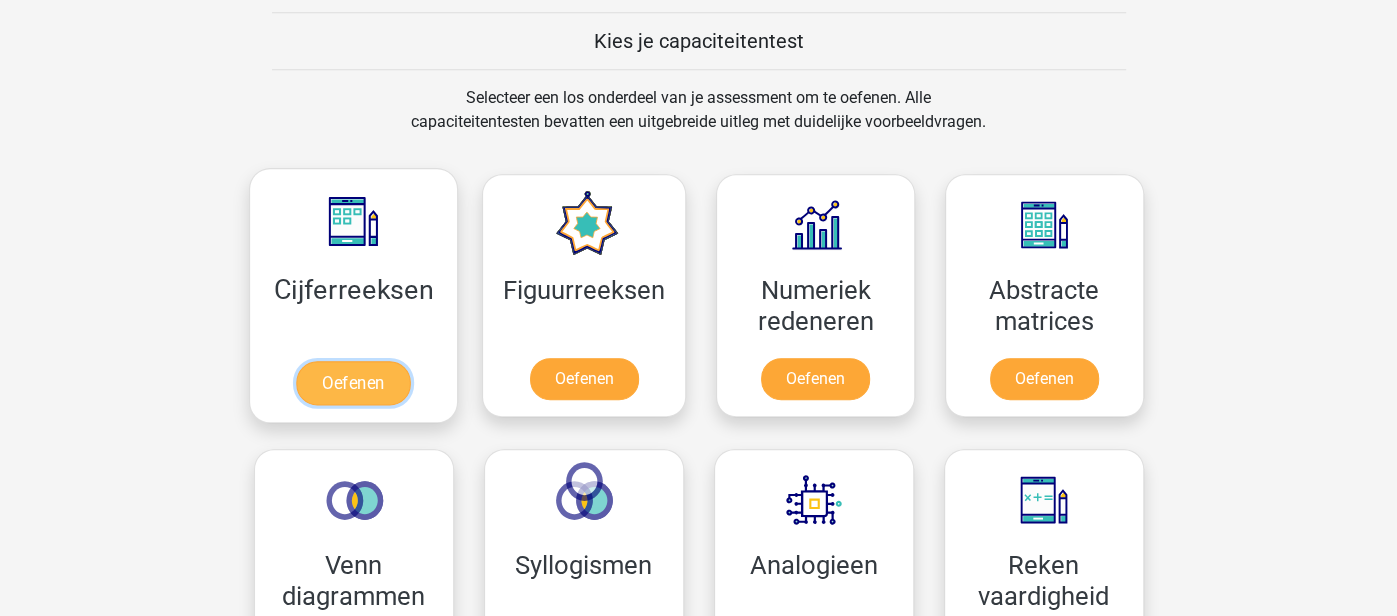 click on "Oefenen" at bounding box center (353, 383) 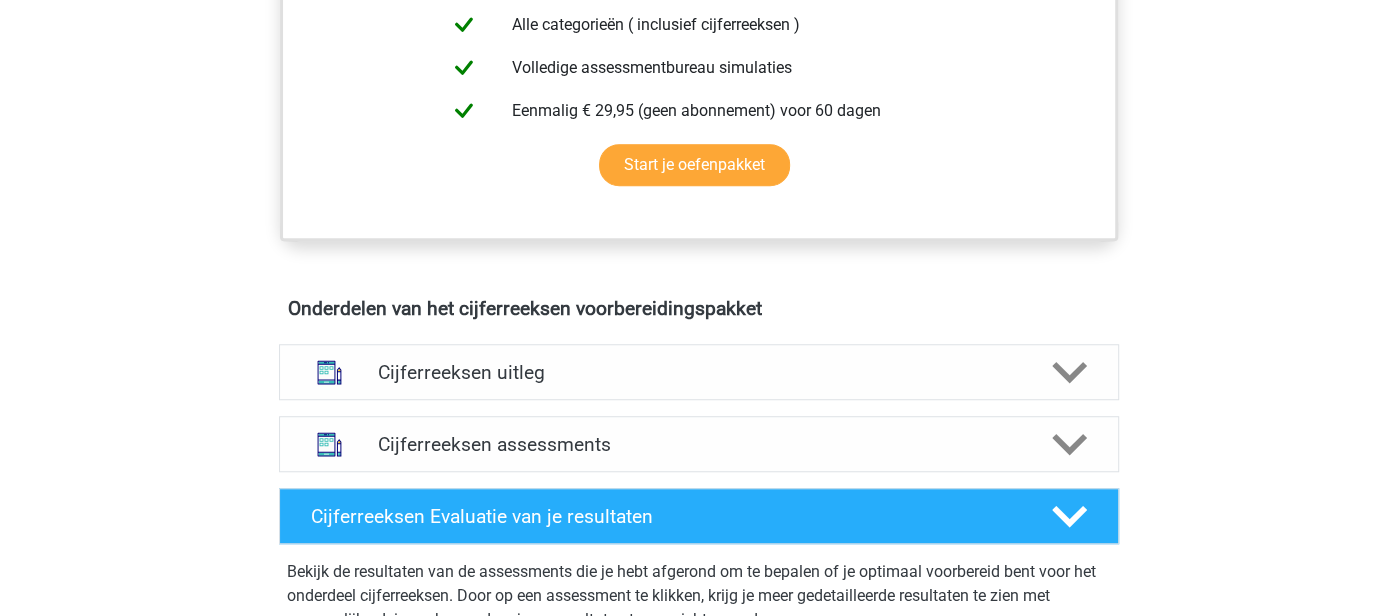 scroll, scrollTop: 935, scrollLeft: 0, axis: vertical 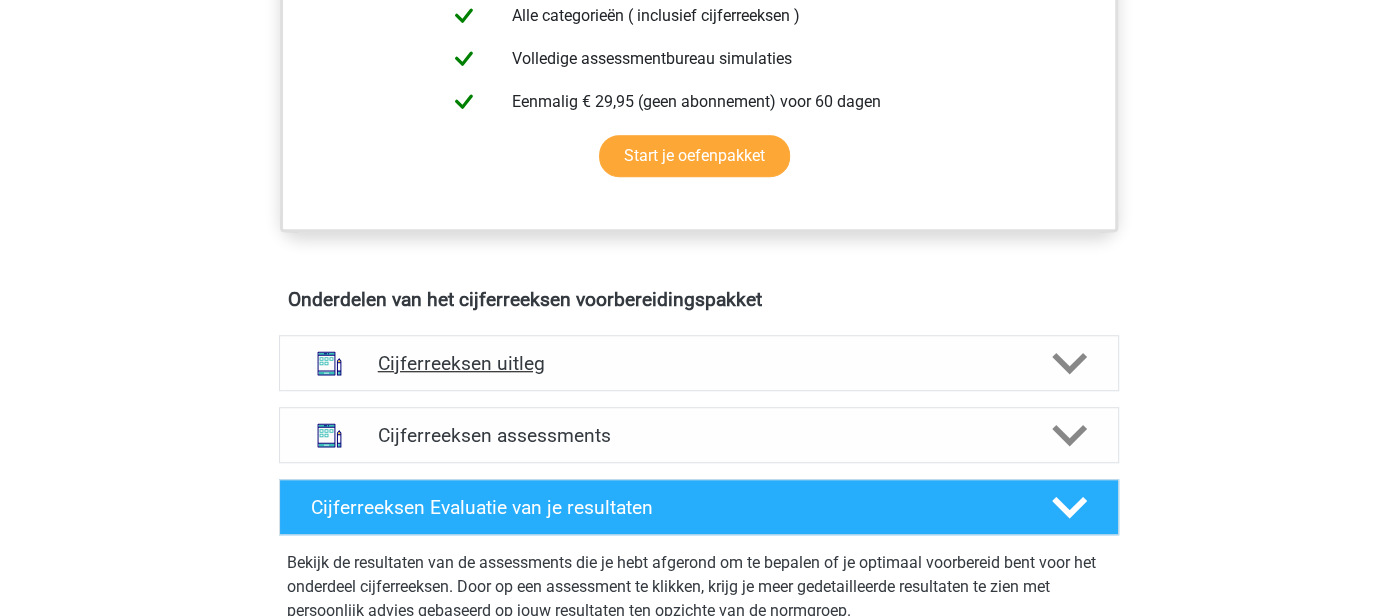 click 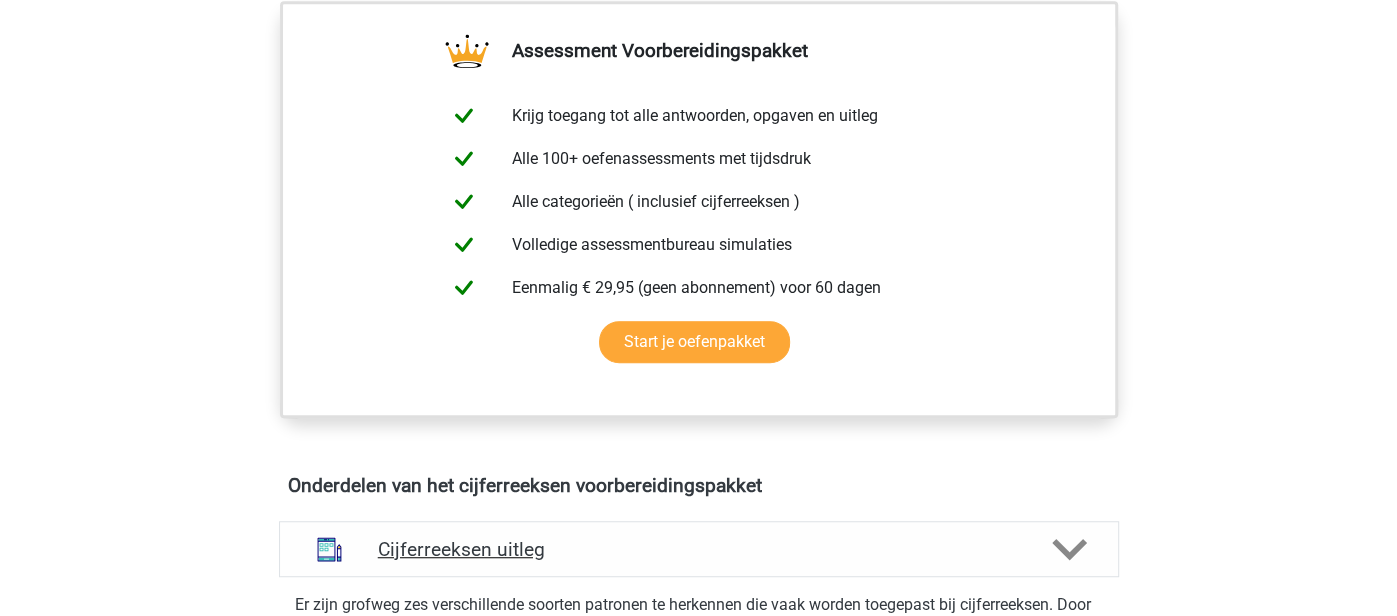 scroll, scrollTop: 739, scrollLeft: 0, axis: vertical 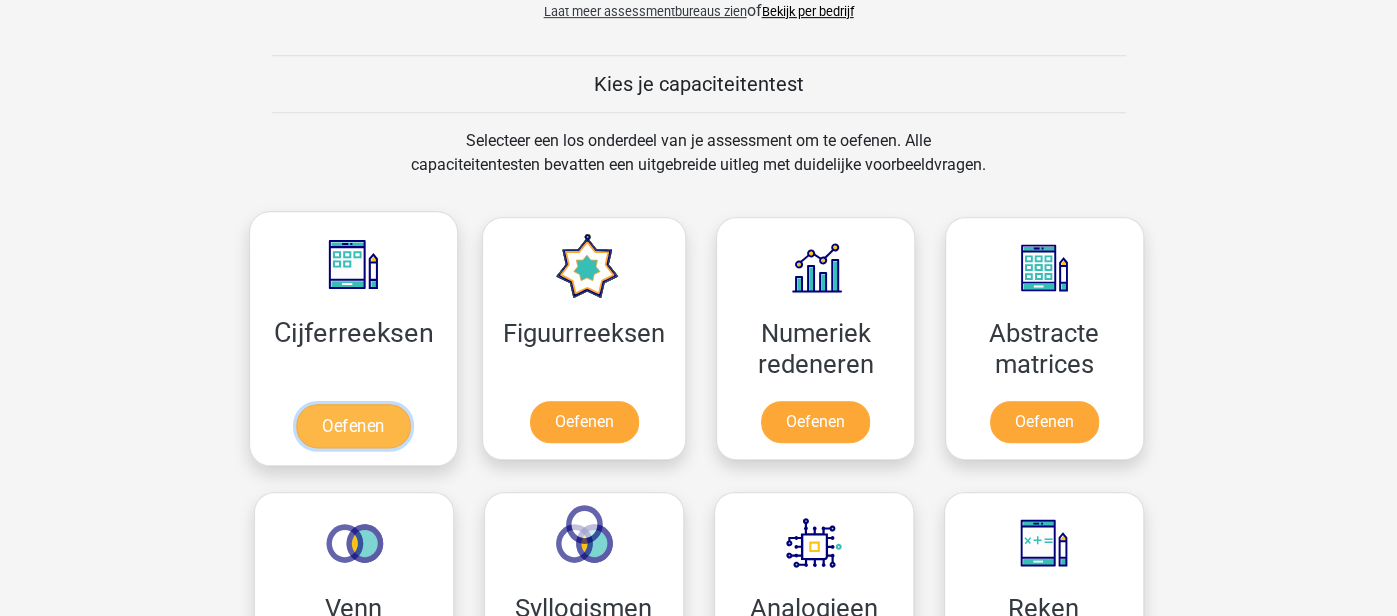 click on "Oefenen" at bounding box center [353, 426] 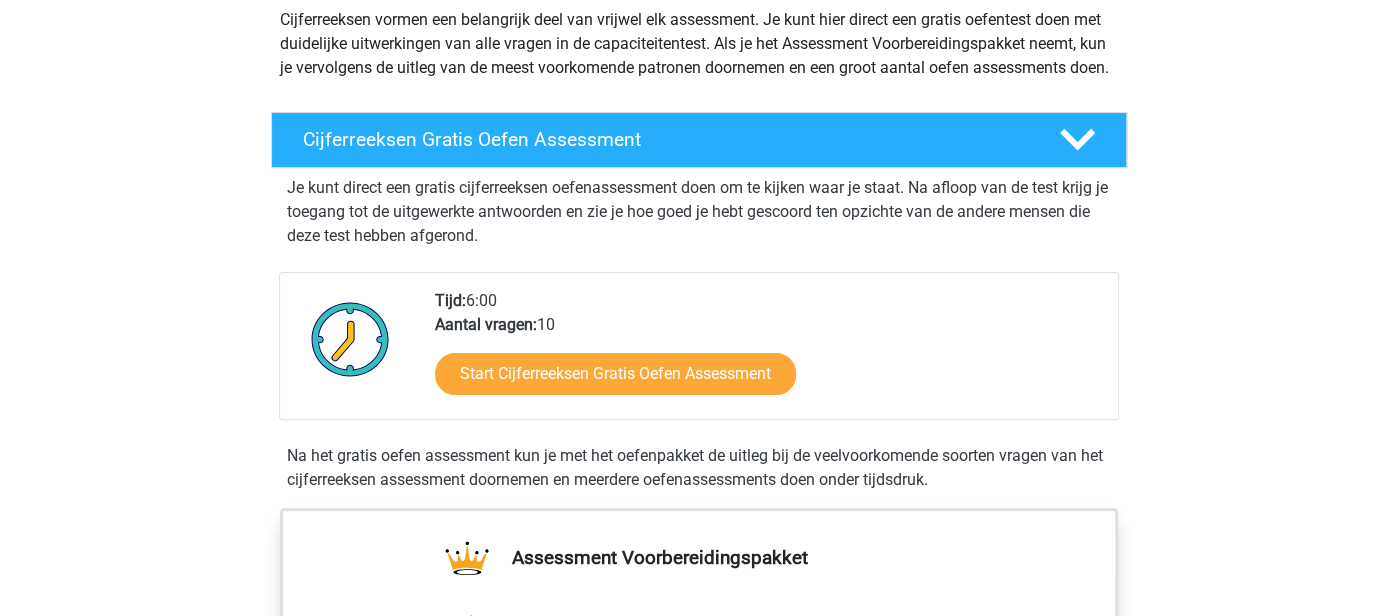 scroll, scrollTop: 245, scrollLeft: 0, axis: vertical 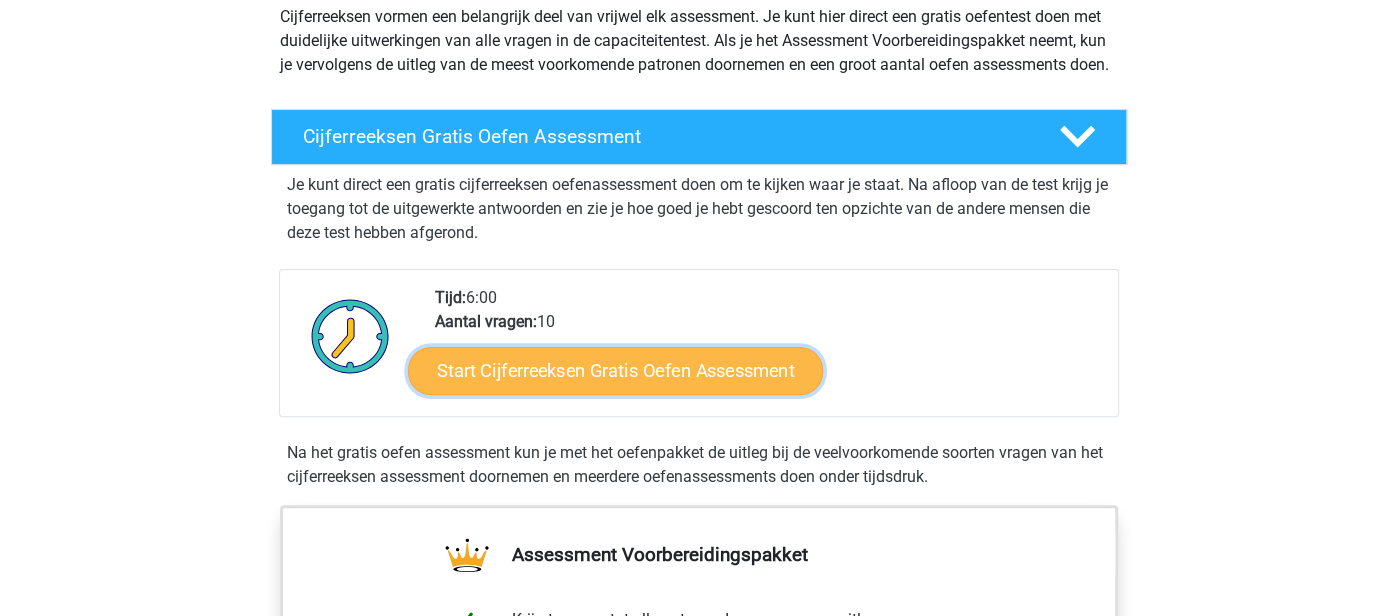 click on "Start Cijferreeksen
Gratis Oefen Assessment" at bounding box center (615, 370) 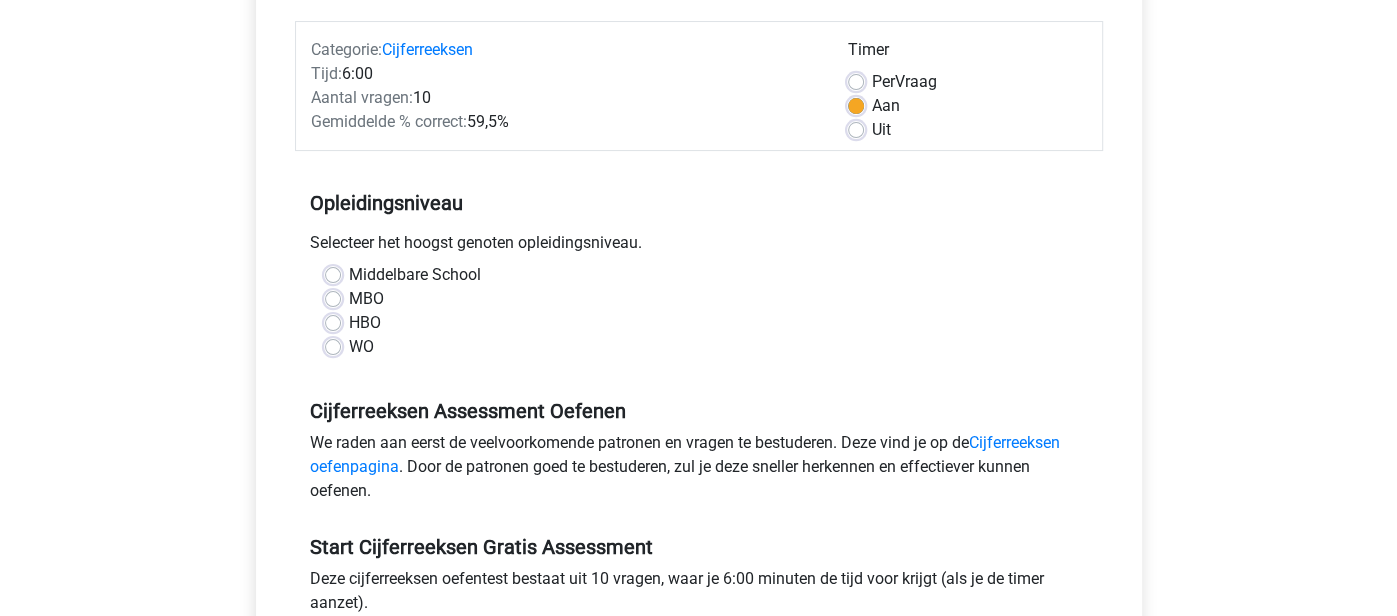 scroll, scrollTop: 247, scrollLeft: 0, axis: vertical 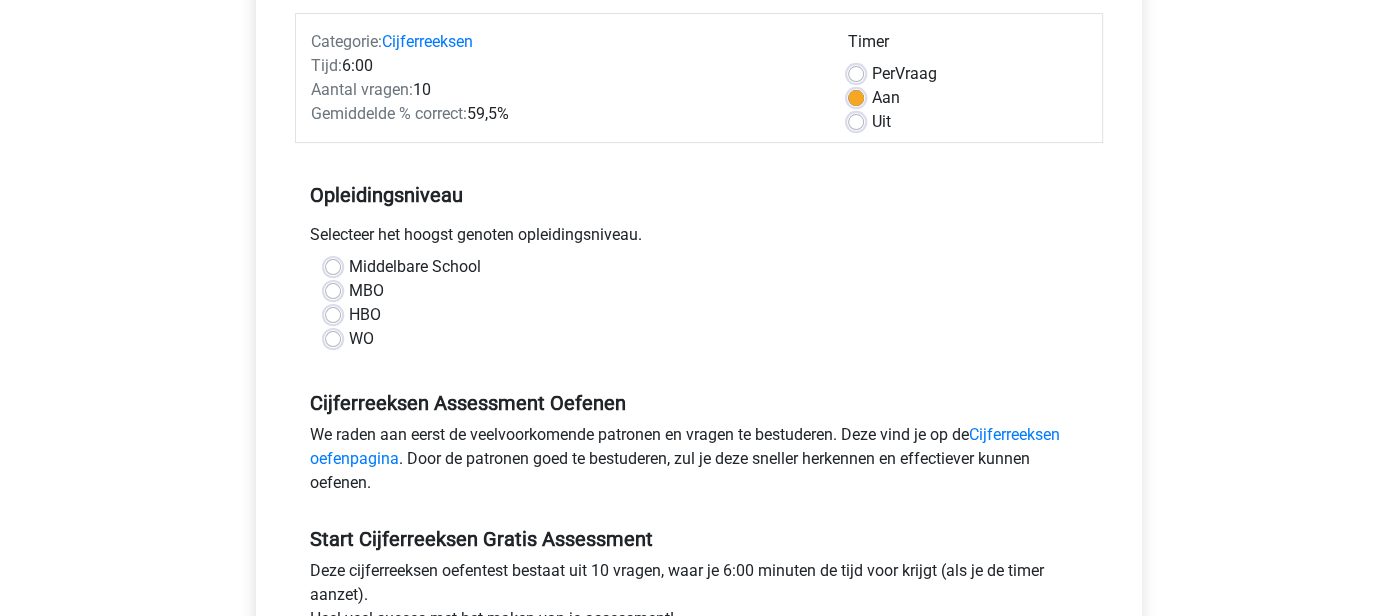 click on "MBO" at bounding box center [366, 291] 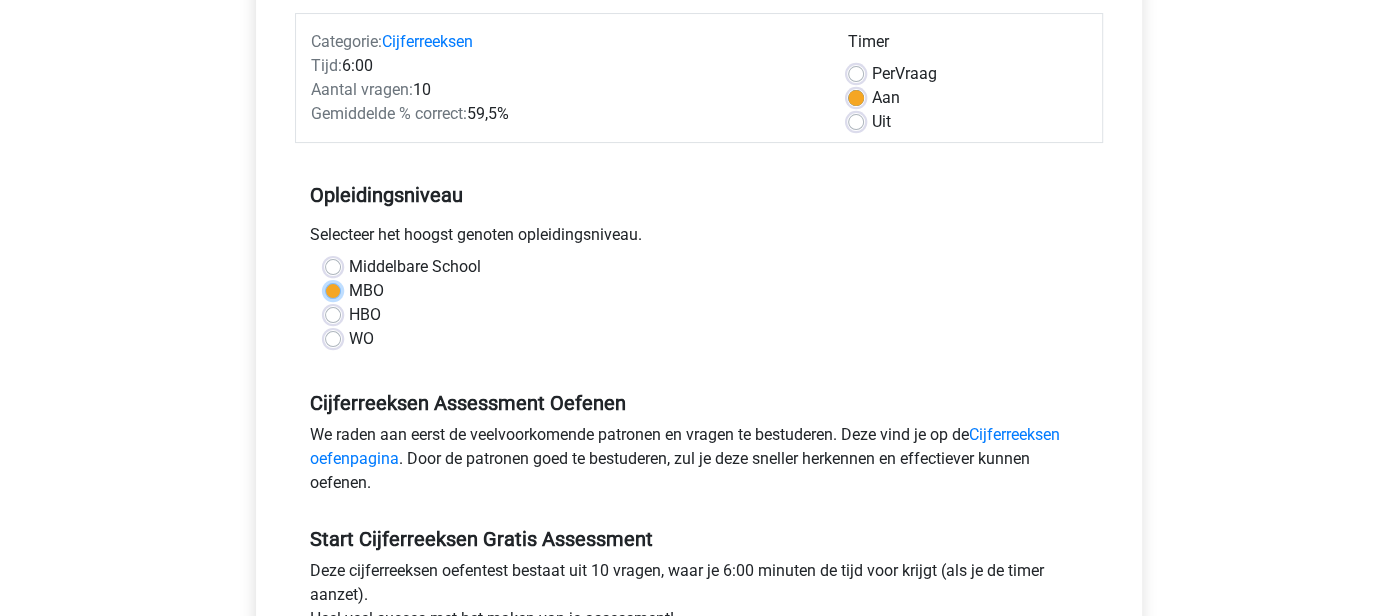 click on "MBO" at bounding box center (333, 289) 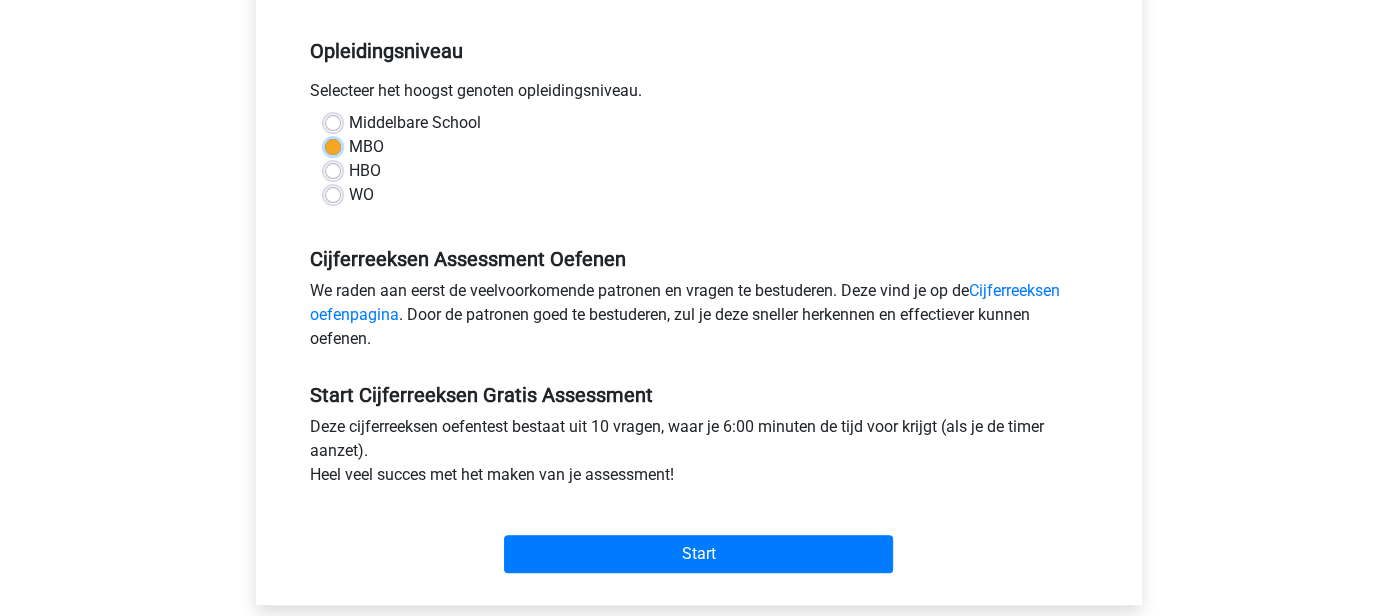 scroll, scrollTop: 397, scrollLeft: 0, axis: vertical 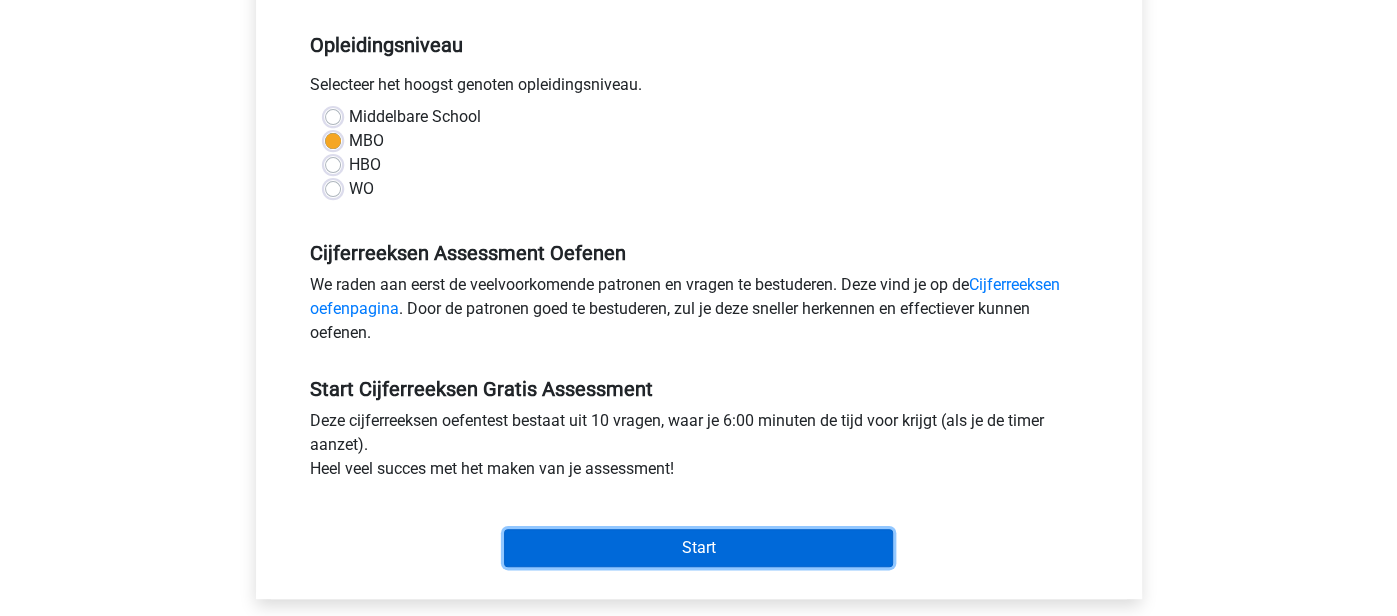 click on "Start" at bounding box center [698, 548] 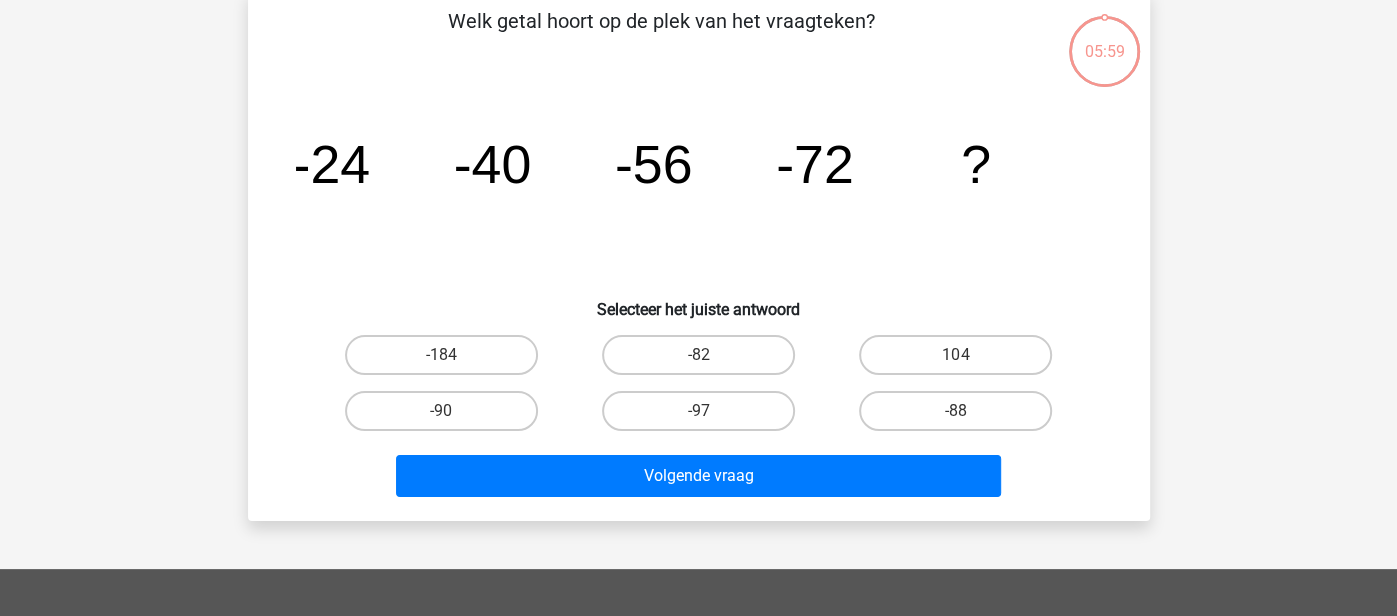 scroll, scrollTop: 103, scrollLeft: 0, axis: vertical 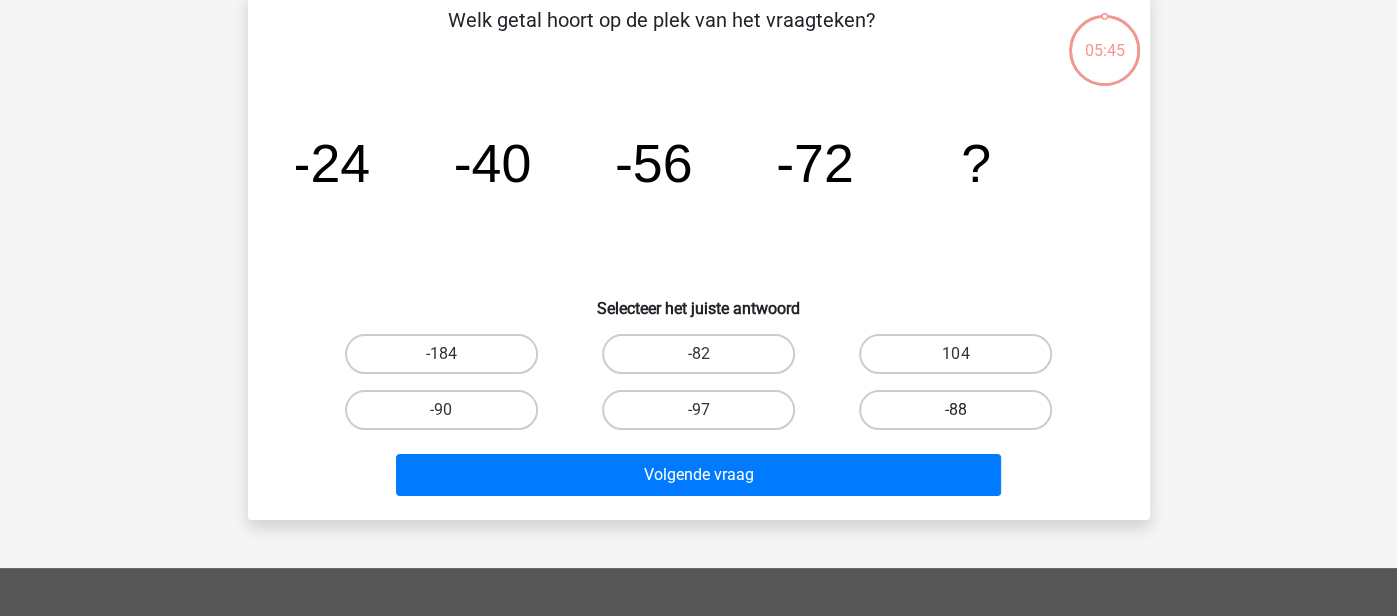 click on "-88" at bounding box center (955, 410) 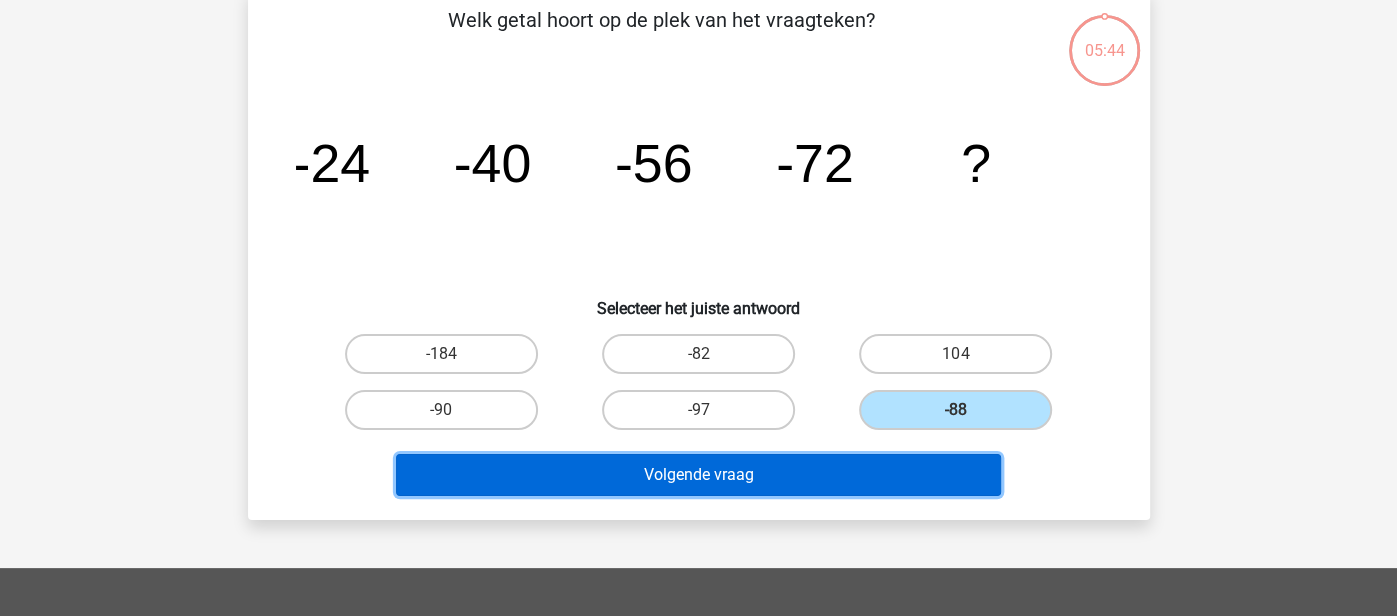 click on "Volgende vraag" at bounding box center [698, 475] 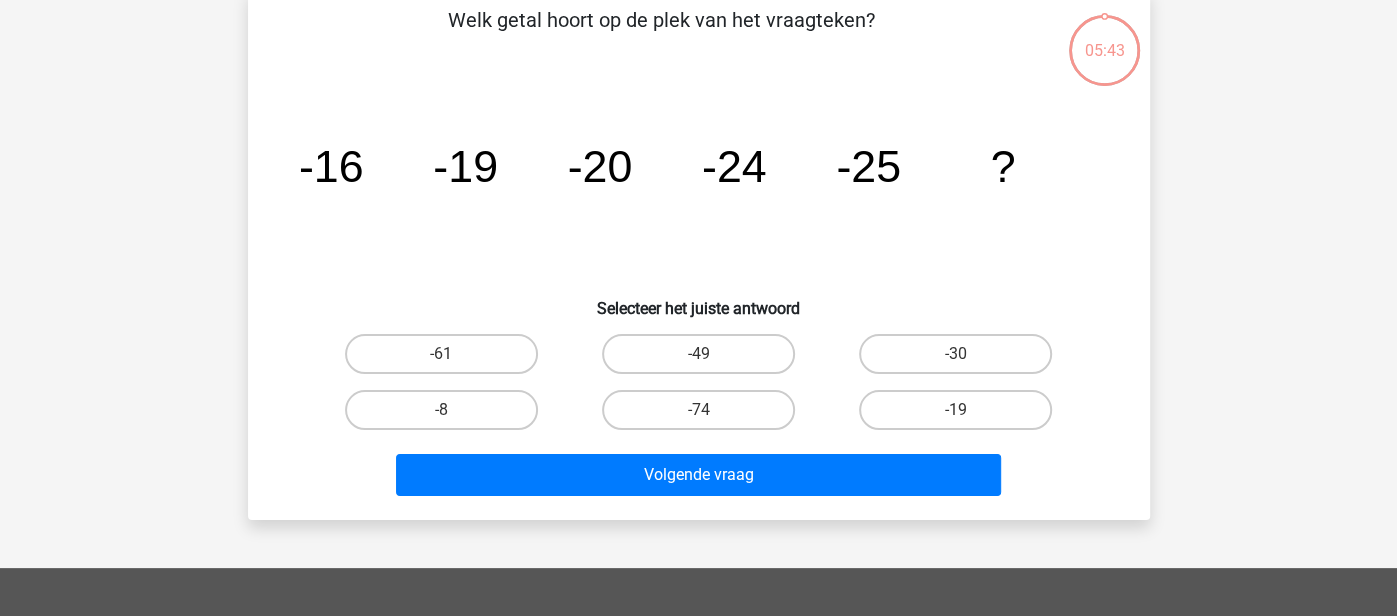 scroll, scrollTop: 92, scrollLeft: 0, axis: vertical 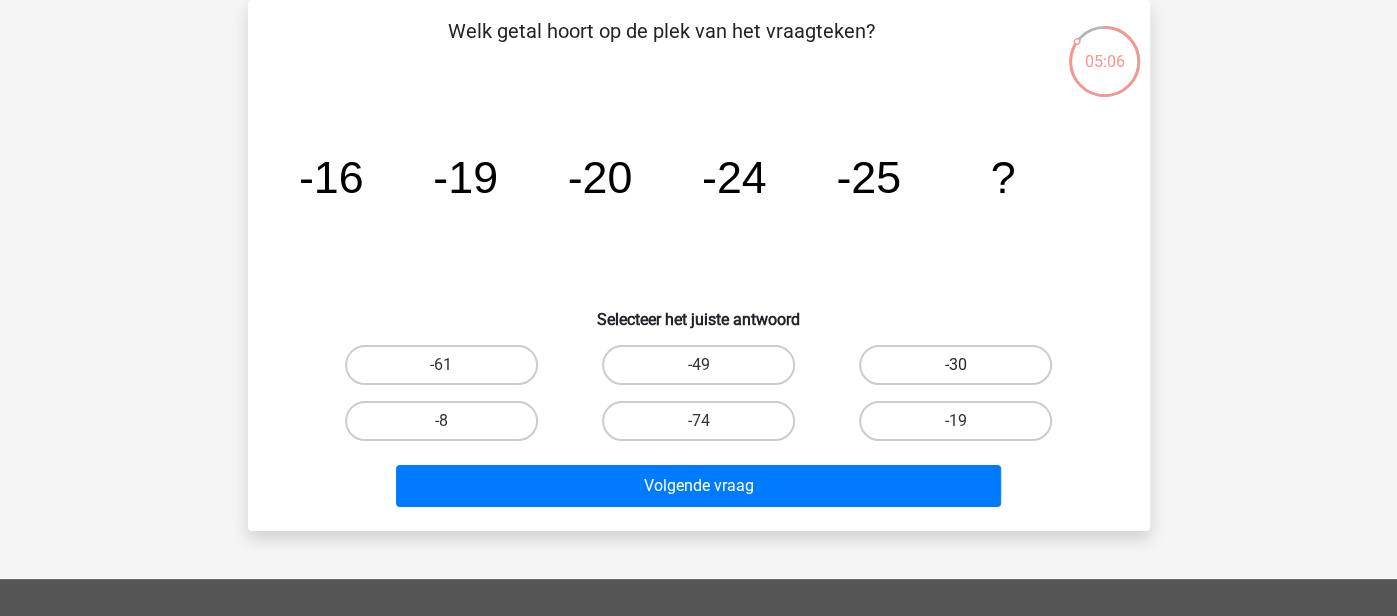 click on "-30" at bounding box center (955, 365) 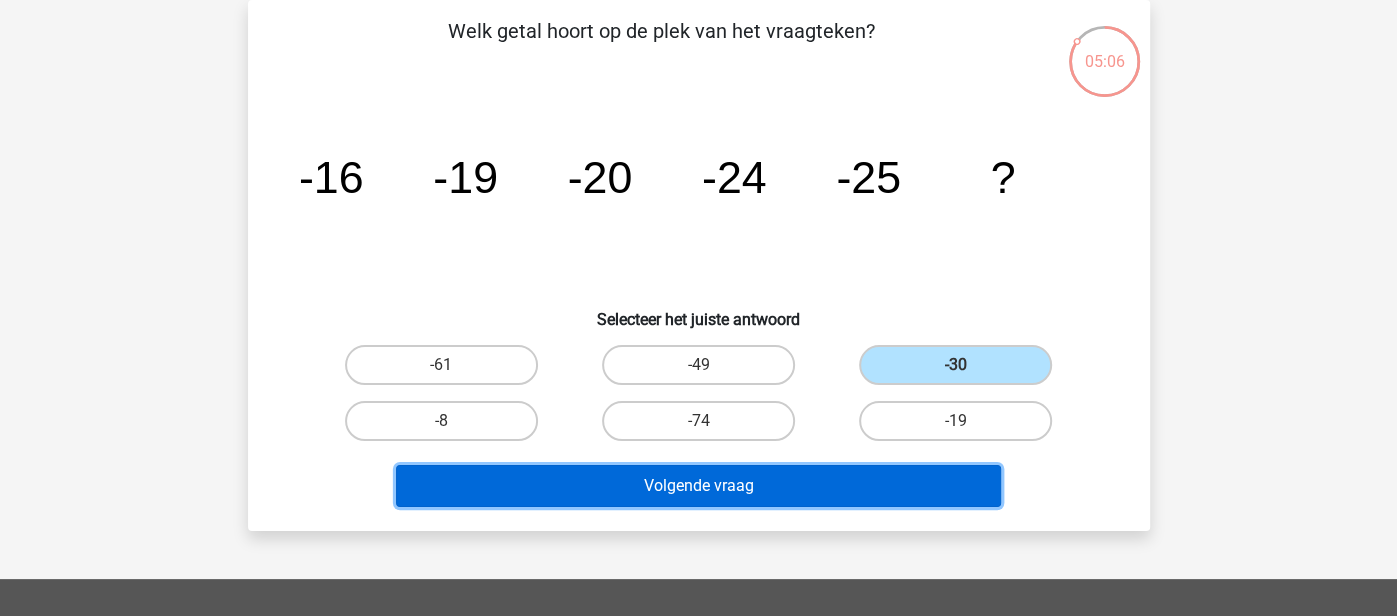 click on "Volgende vraag" at bounding box center [698, 486] 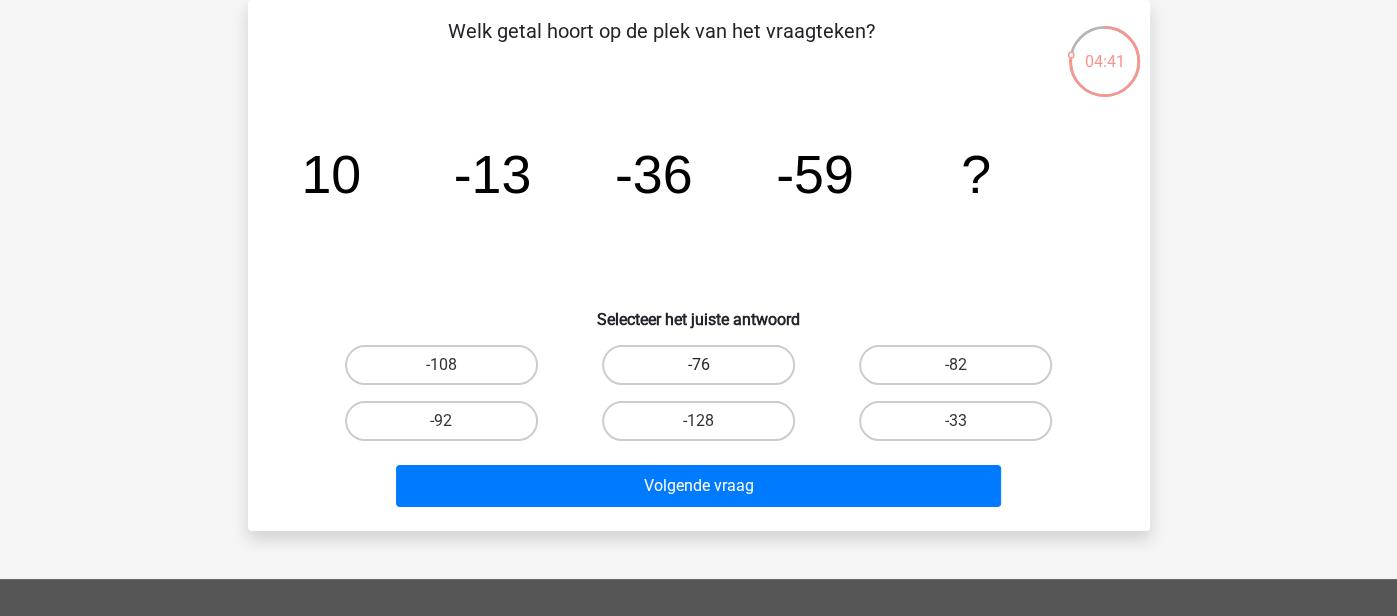 click on "-76" at bounding box center (698, 365) 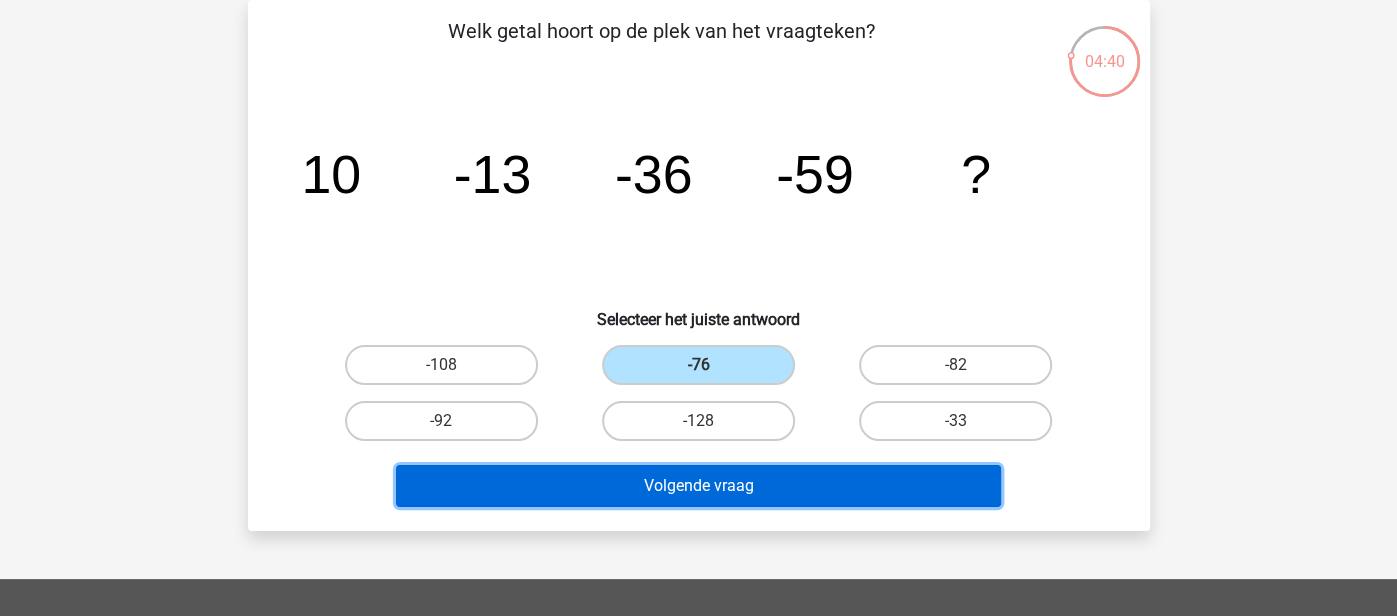 click on "Volgende vraag" at bounding box center [698, 486] 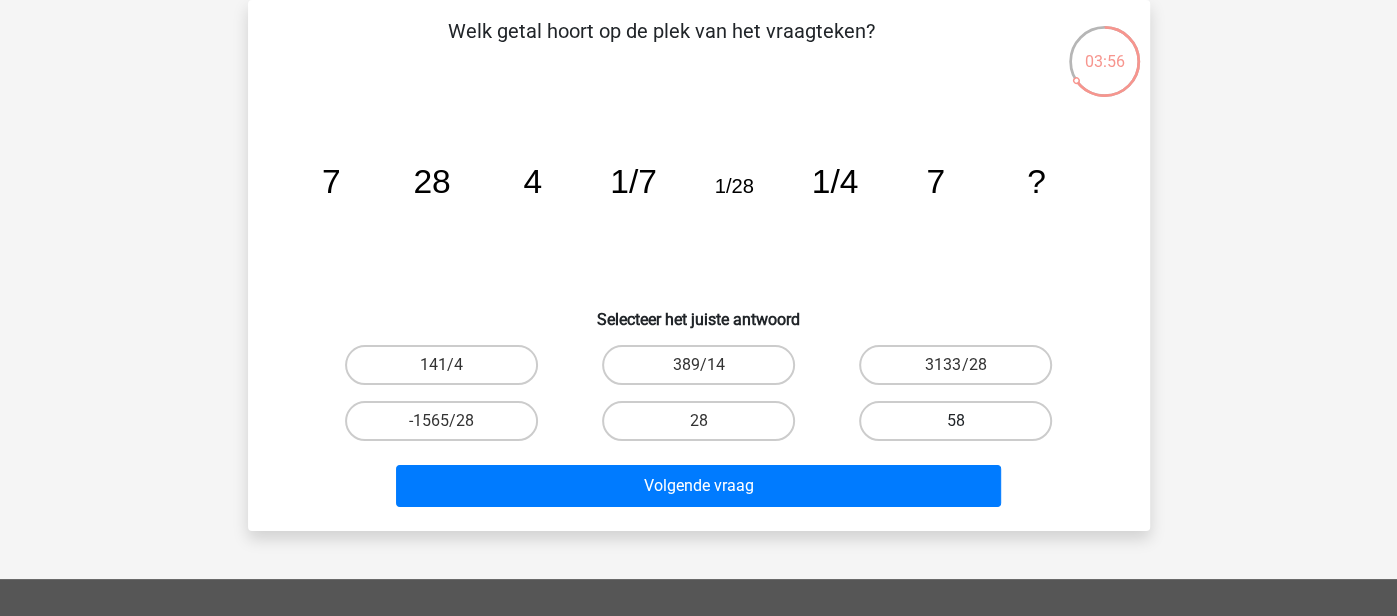 click on "58" at bounding box center (955, 421) 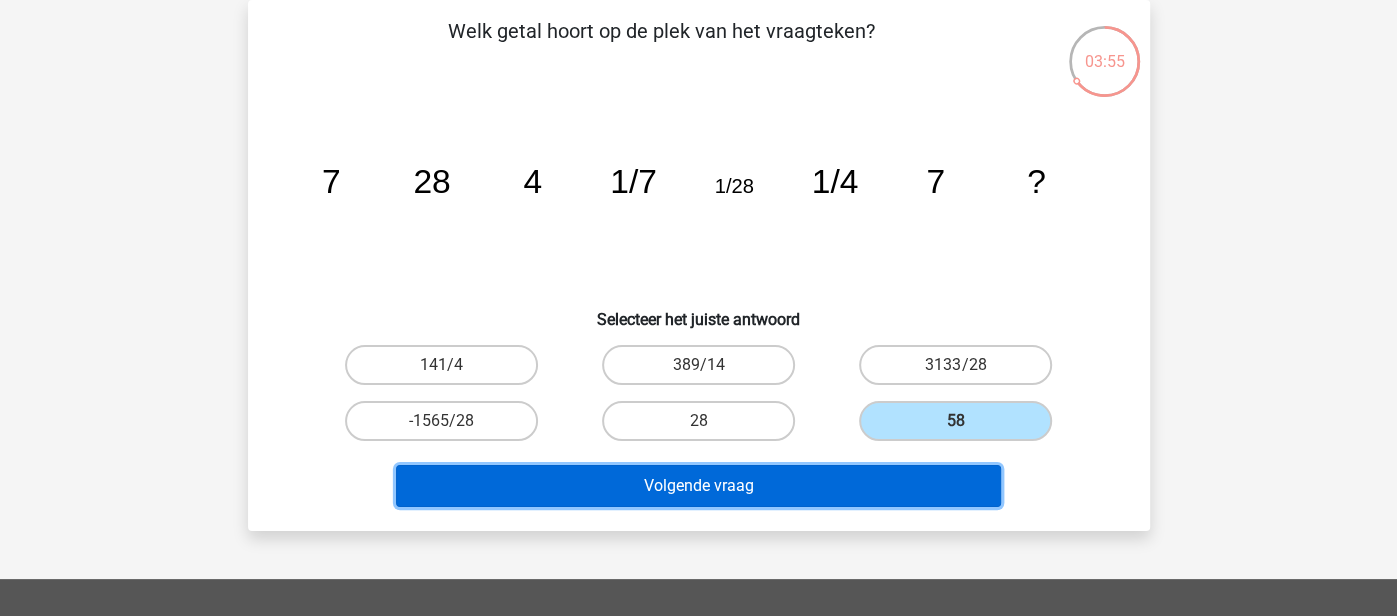 click on "Volgende vraag" at bounding box center (698, 486) 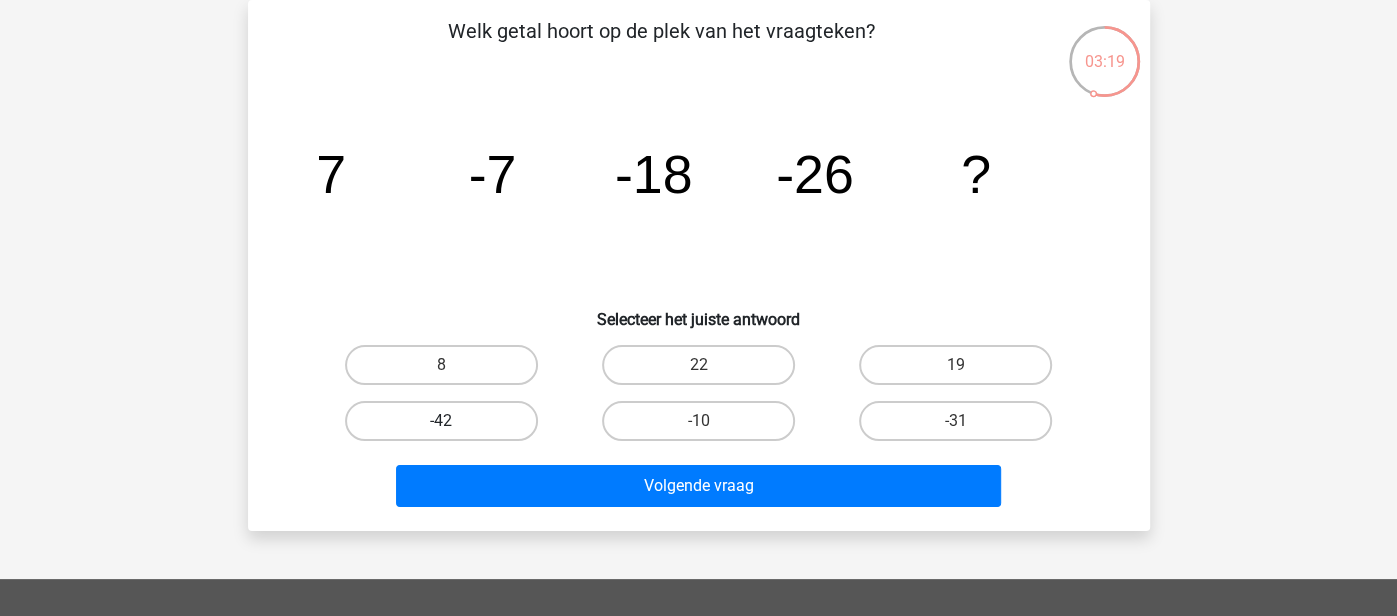 click on "-42" at bounding box center [441, 421] 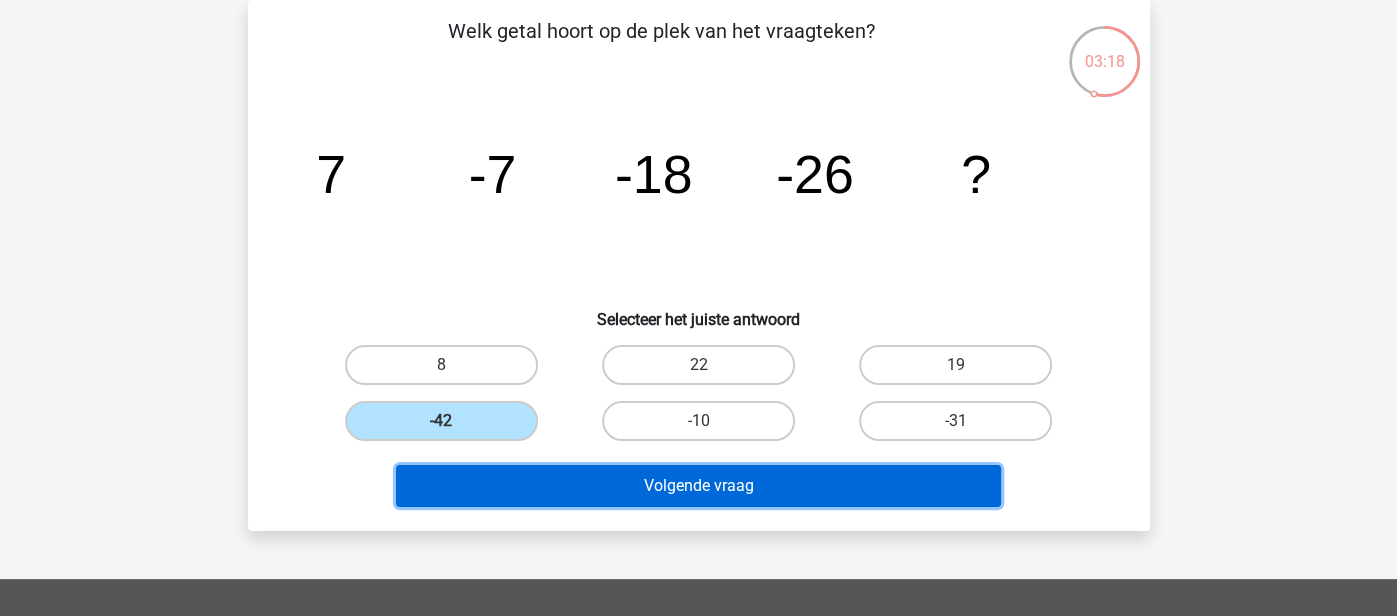 click on "Volgende vraag" at bounding box center (698, 486) 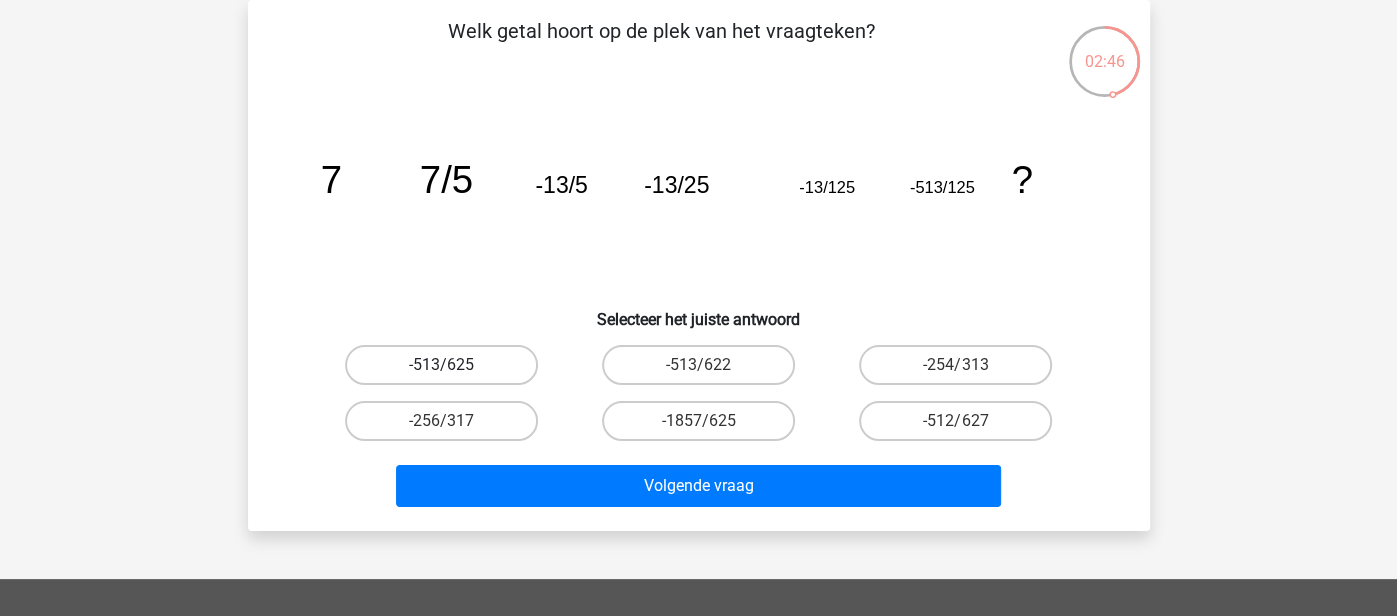click on "-513/625" at bounding box center [441, 365] 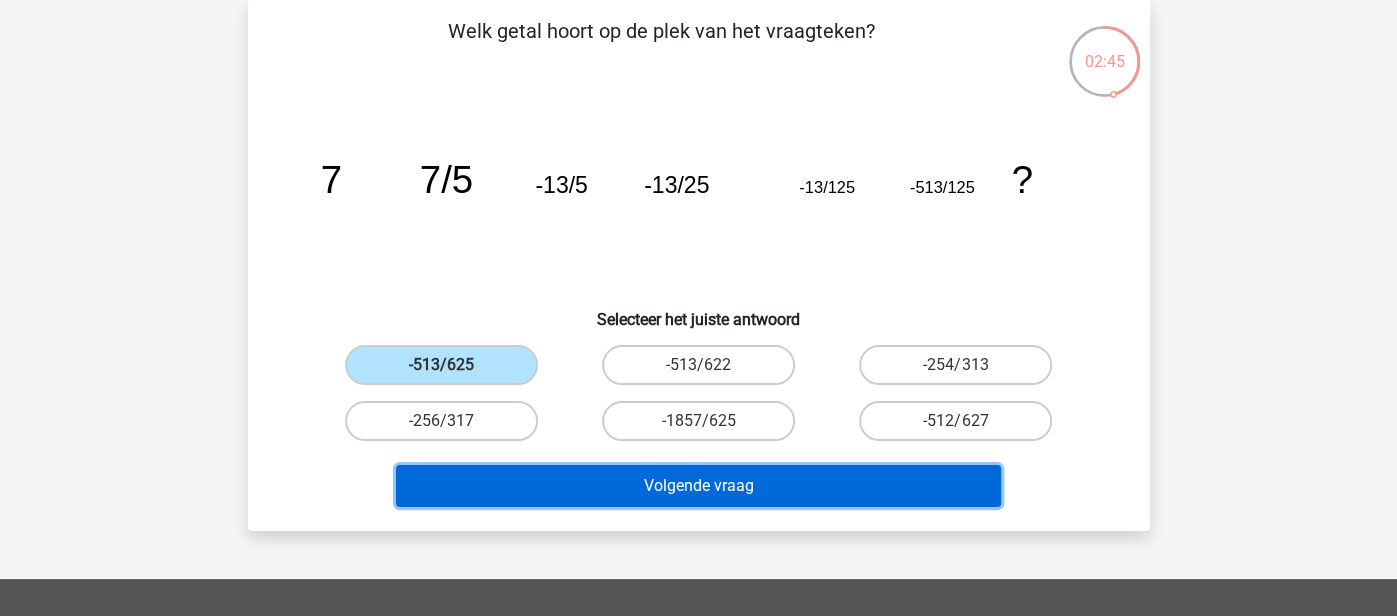 click on "Volgende vraag" at bounding box center [698, 486] 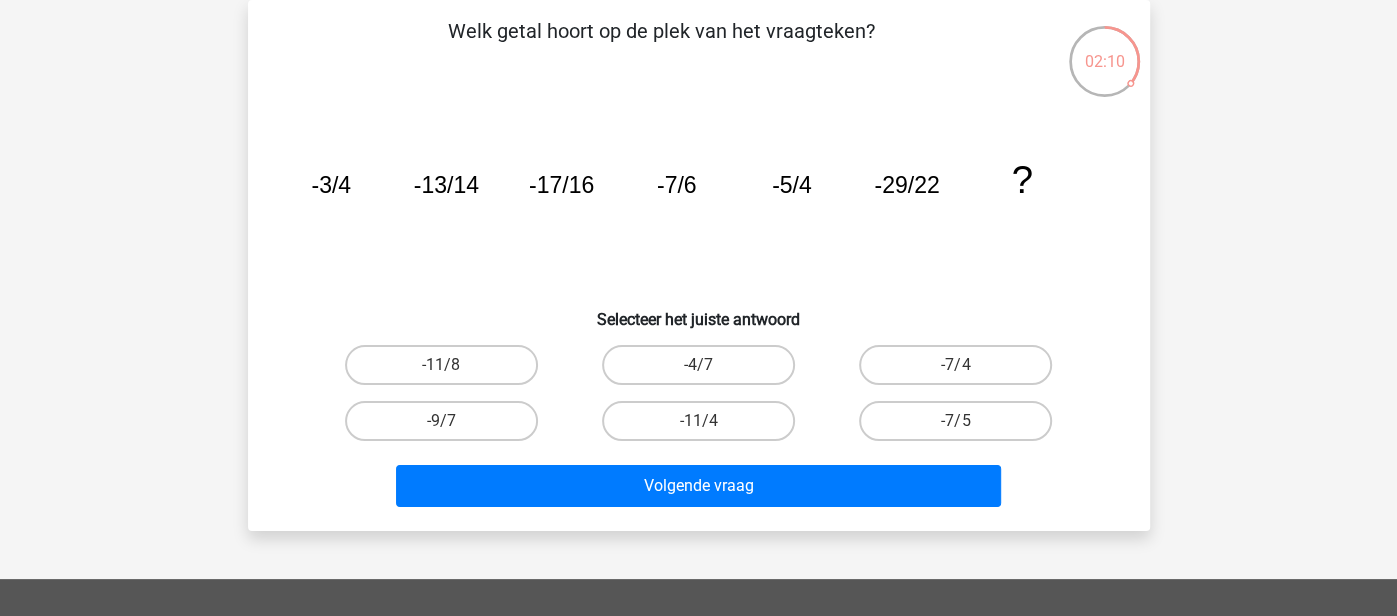 click on "-11/8" at bounding box center (447, 371) 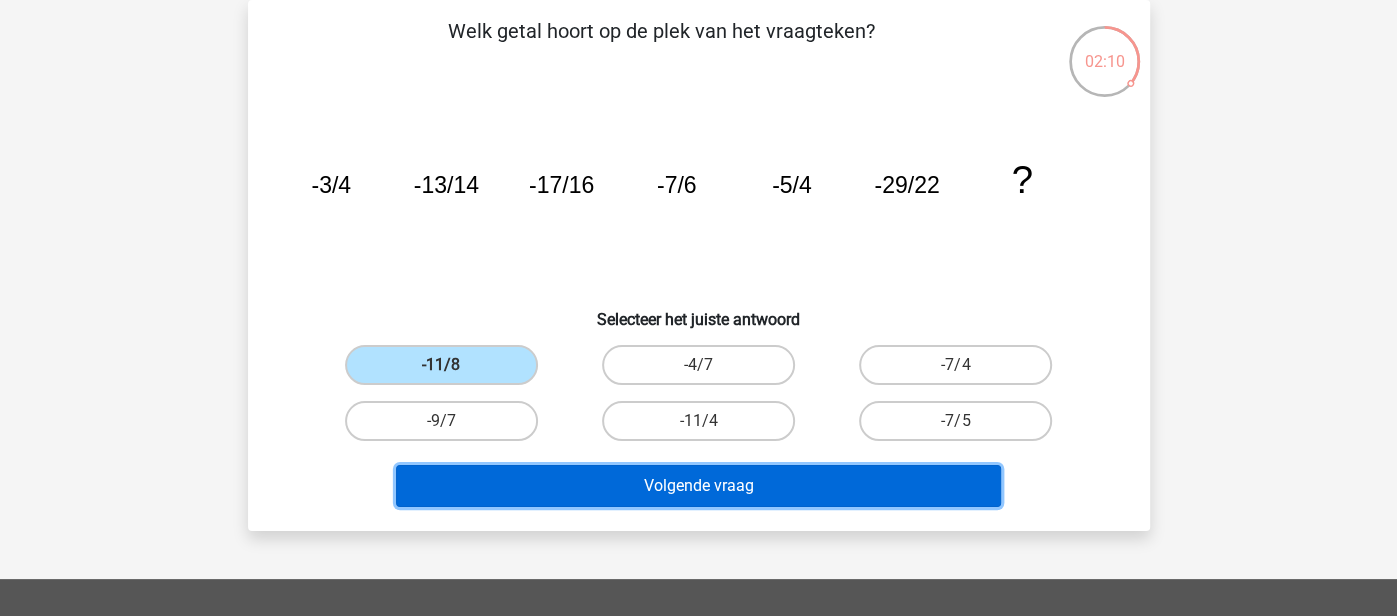 click on "Volgende vraag" at bounding box center [698, 486] 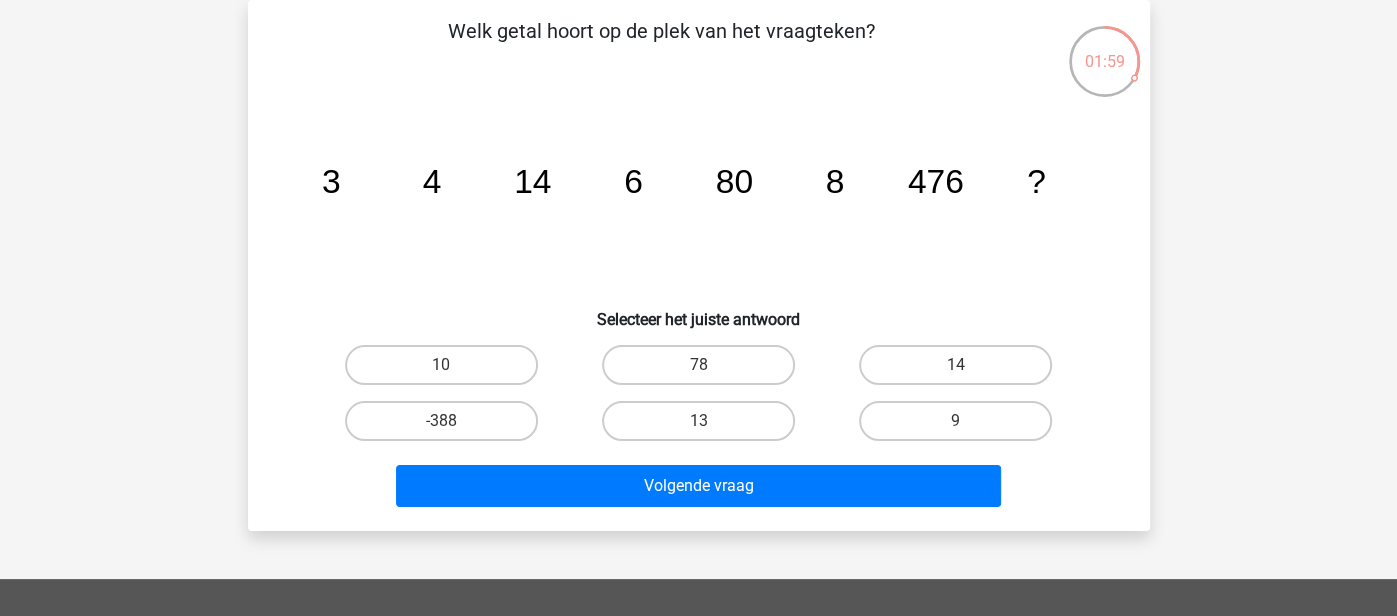 click on "10" at bounding box center (447, 371) 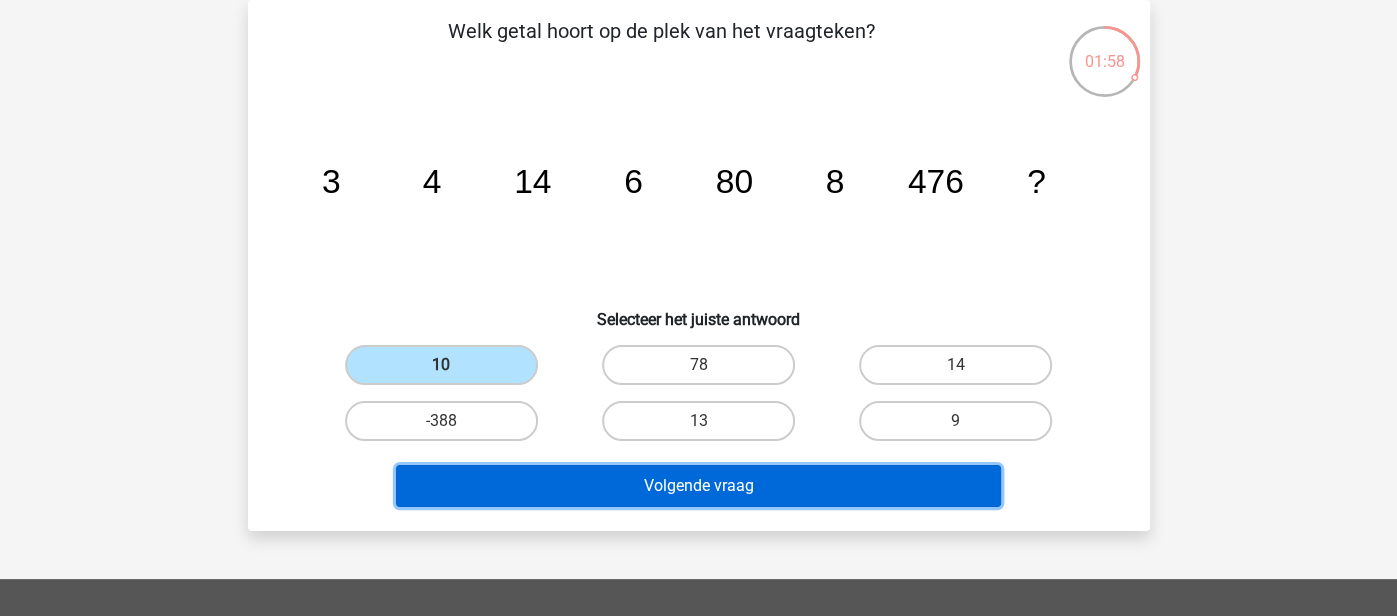 click on "Volgende vraag" at bounding box center (698, 486) 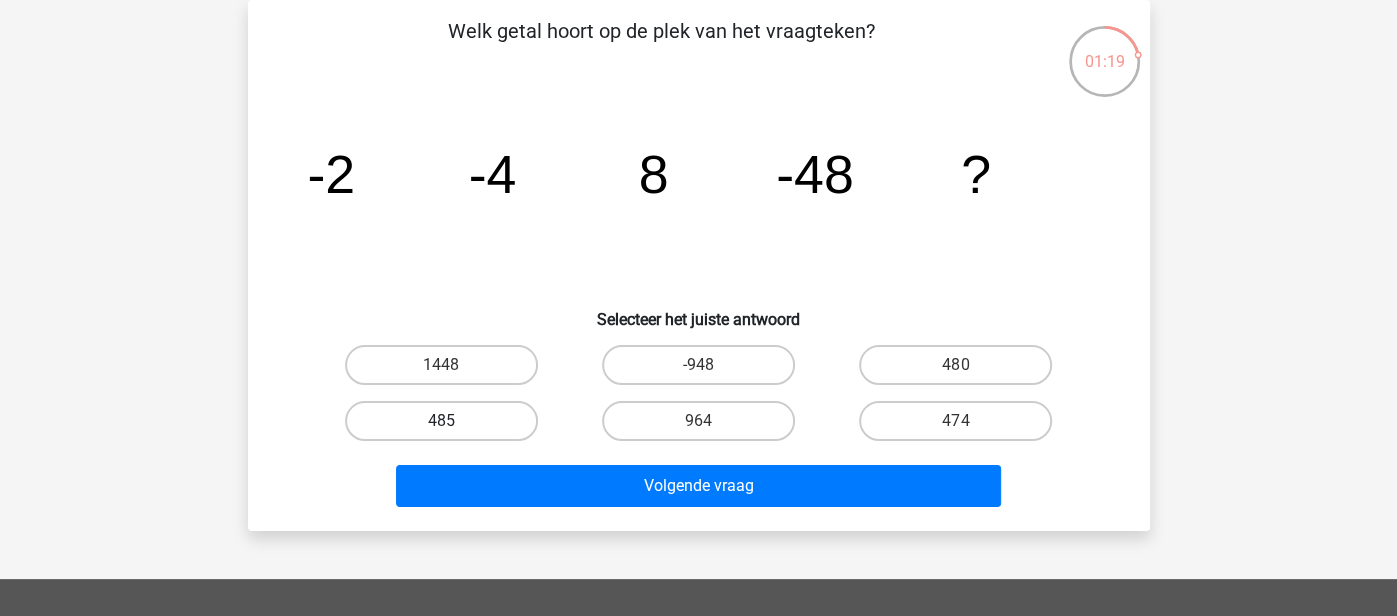 click on "485" at bounding box center [441, 421] 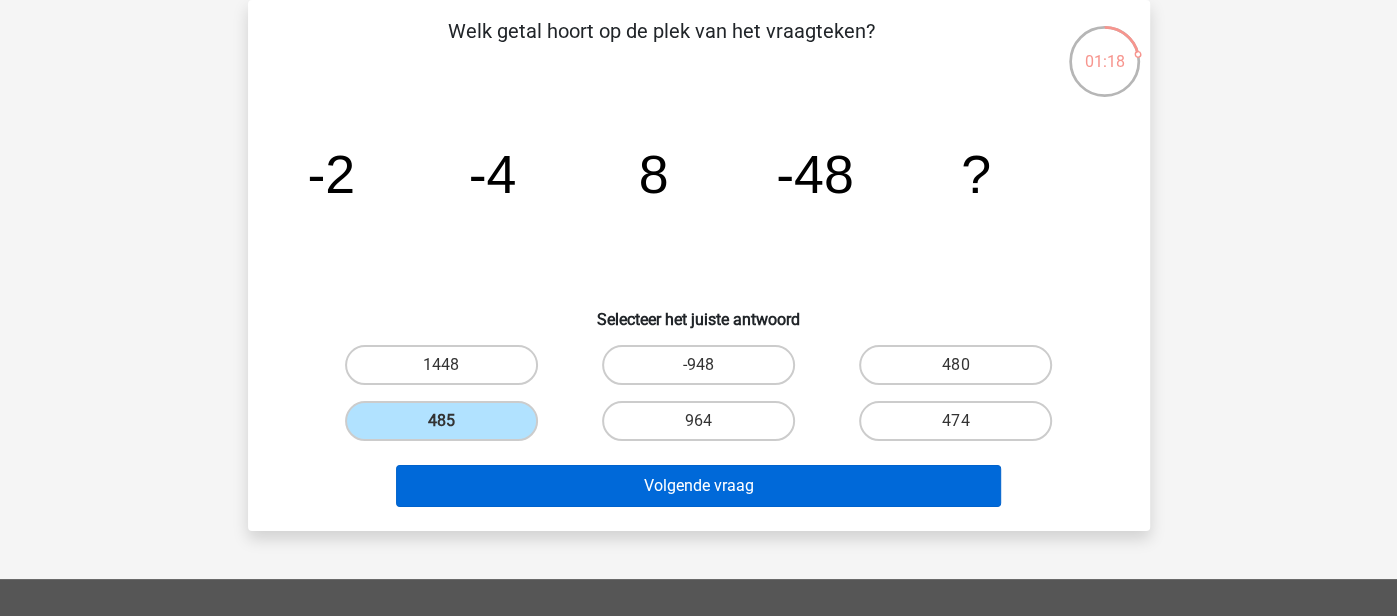 click on "Volgende vraag" at bounding box center [698, 486] 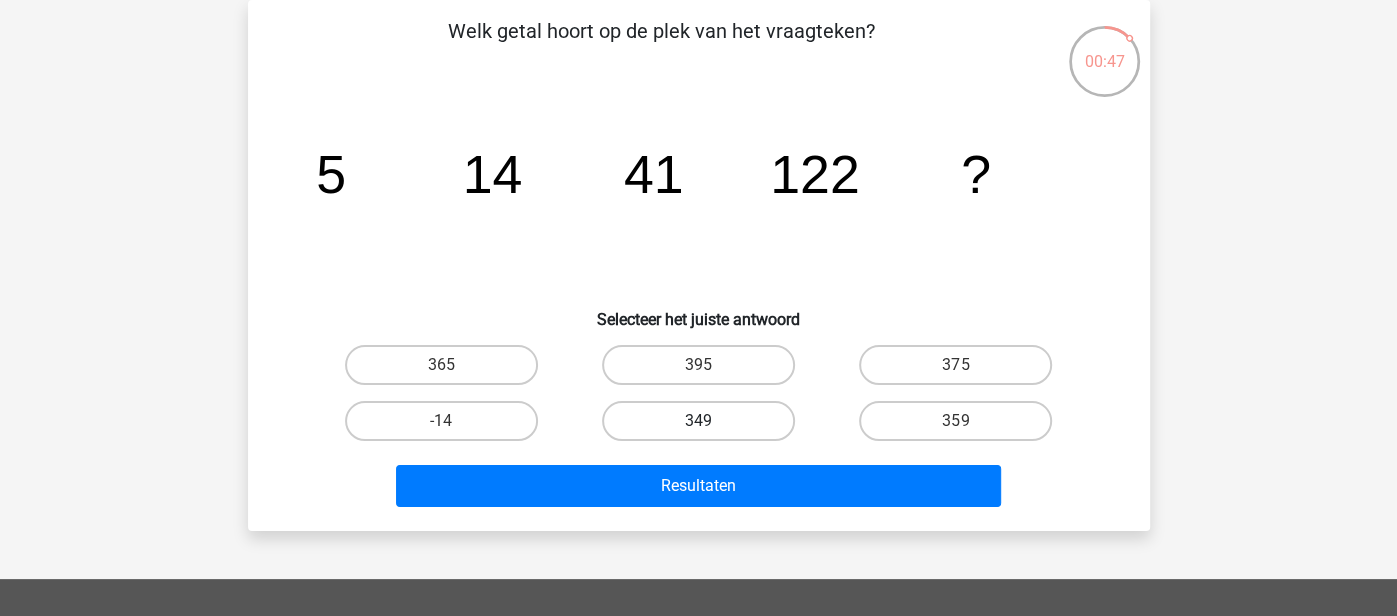 click on "349" at bounding box center [698, 421] 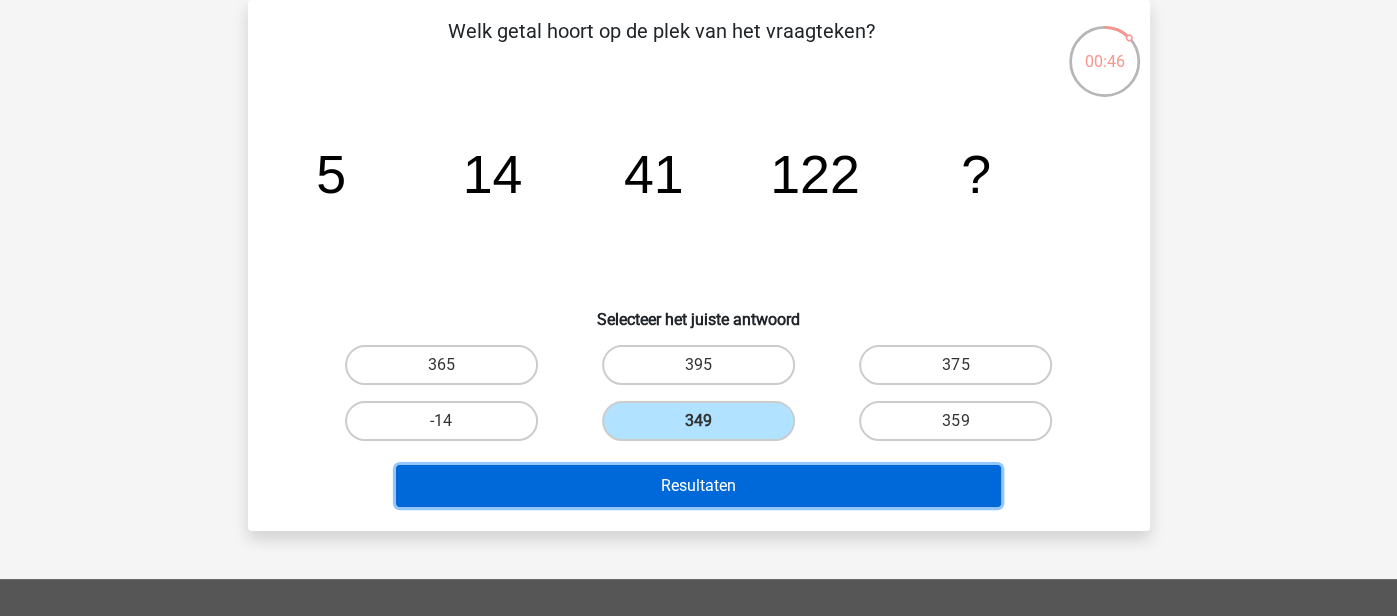 click on "Resultaten" at bounding box center [698, 486] 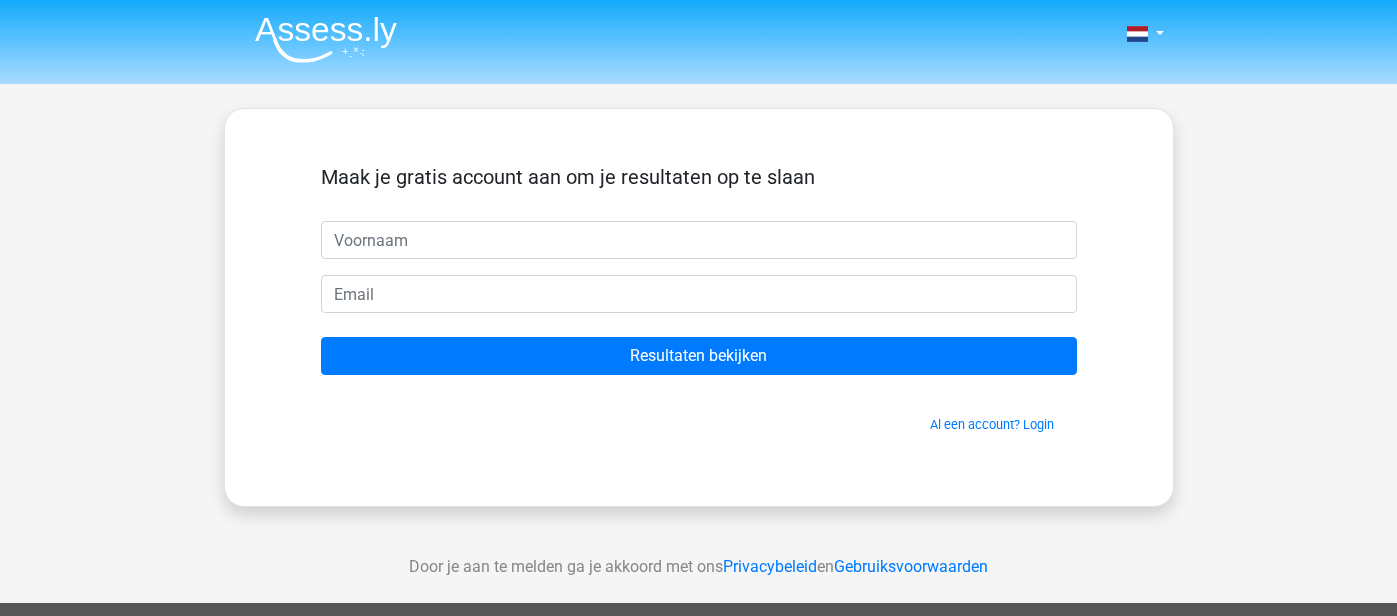 scroll, scrollTop: 0, scrollLeft: 0, axis: both 